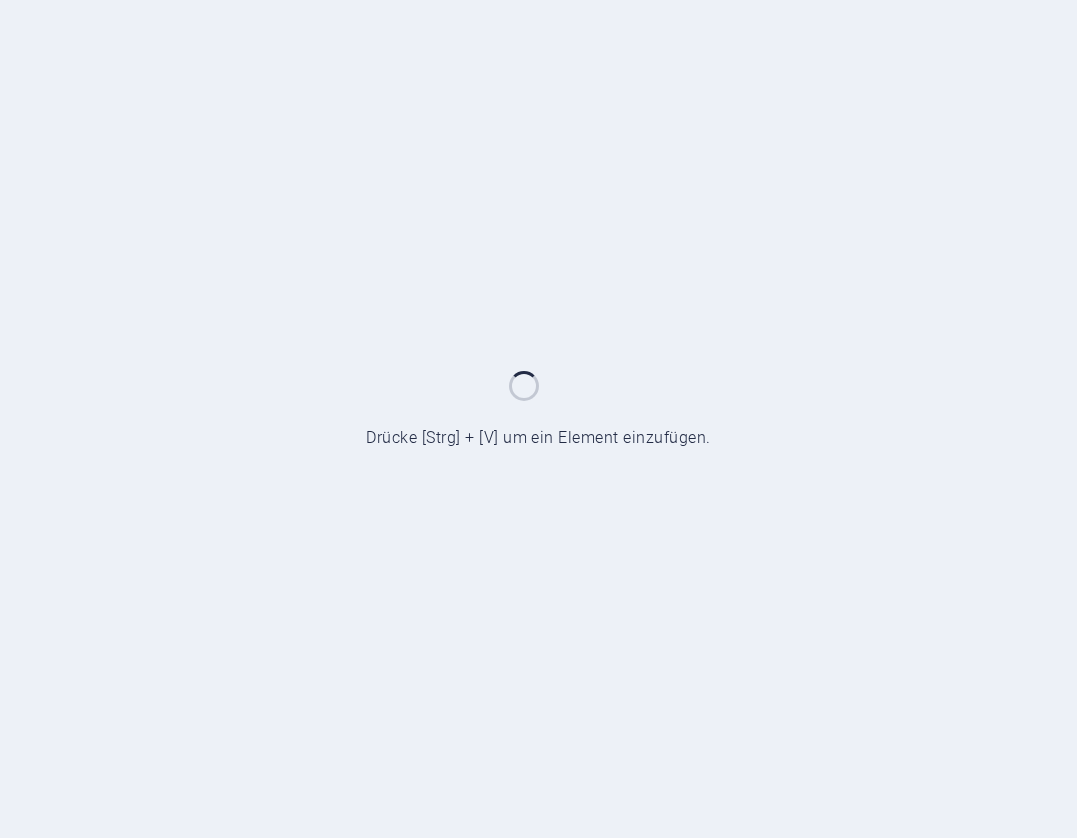 scroll, scrollTop: 0, scrollLeft: 0, axis: both 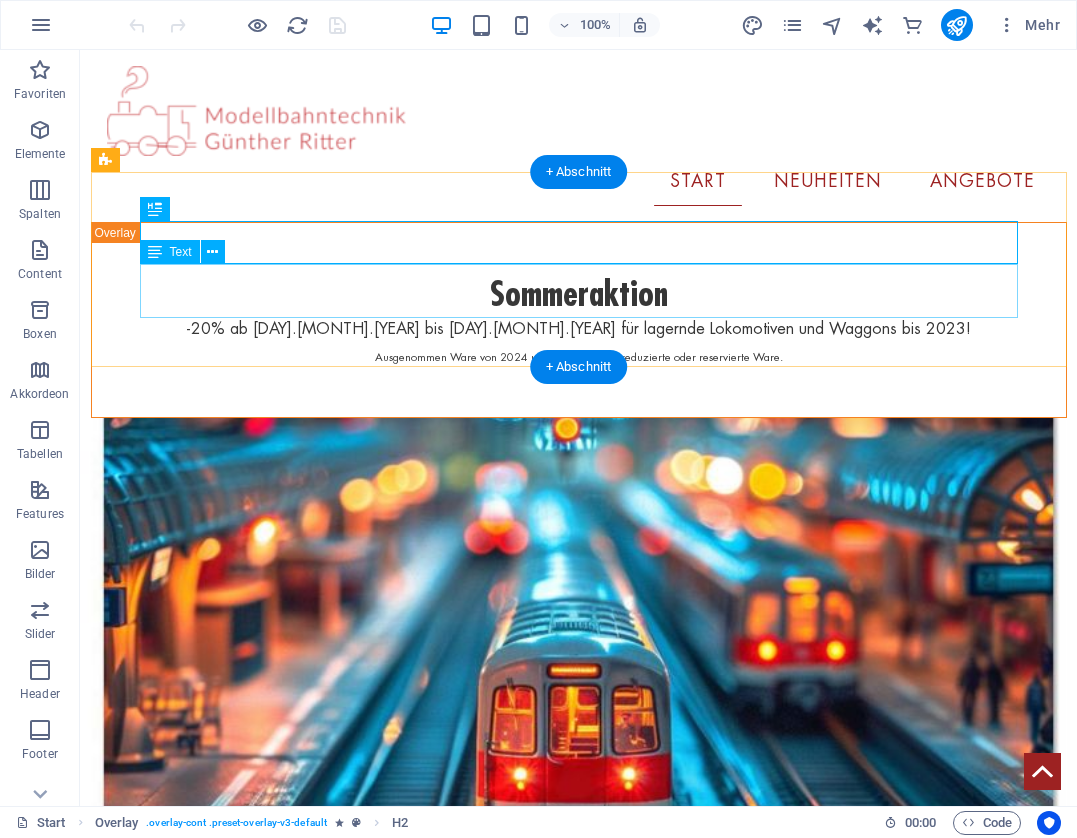 click on "-20% ab [DAY].[MONTH].[YEAR] bis [DAY].[MONTH].[YEAR] für lagernde Lokomotiven und Waggons bis 2023! Ausgenommen Ware von 2024 und 2025, bereits reduzierte oder reservierte Ware." at bounding box center (579, 342) 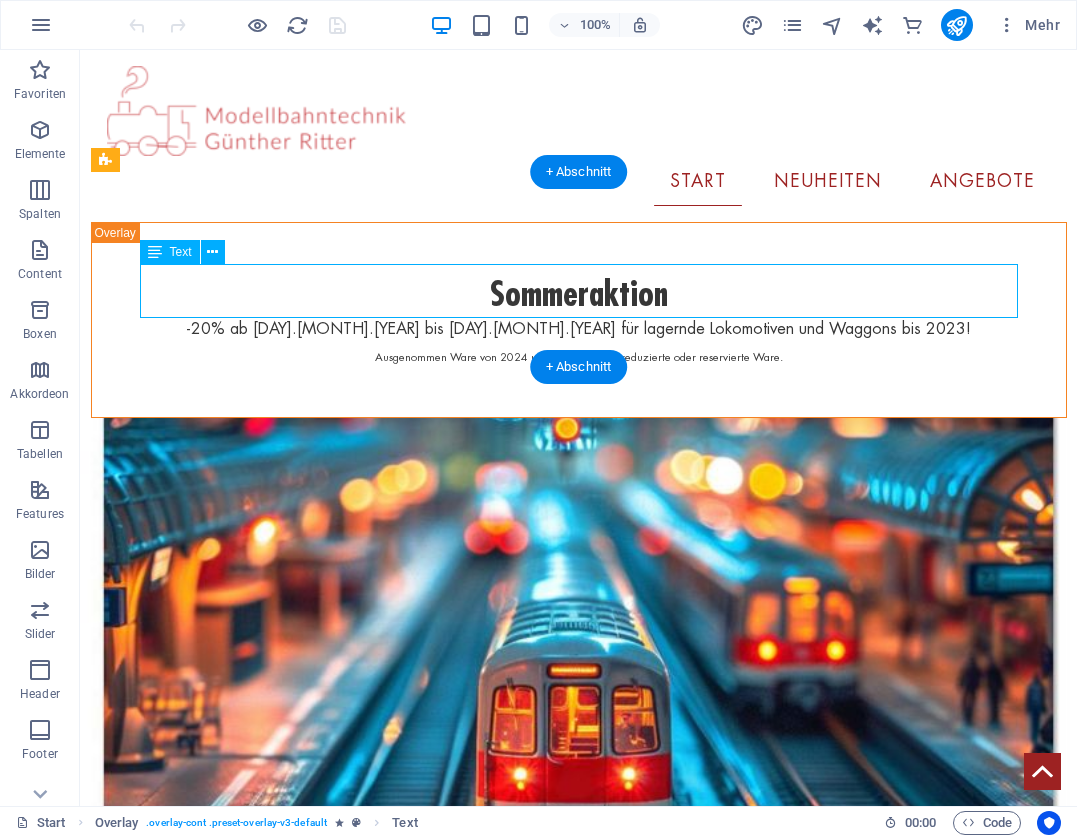click on "-20% ab [DAY].[MONTH].[YEAR] bis [DAY].[MONTH].[YEAR] für lagernde Lokomotiven und Waggons bis 2023! Ausgenommen Ware von 2024 und 2025, bereits reduzierte oder reservierte Ware." at bounding box center (579, 342) 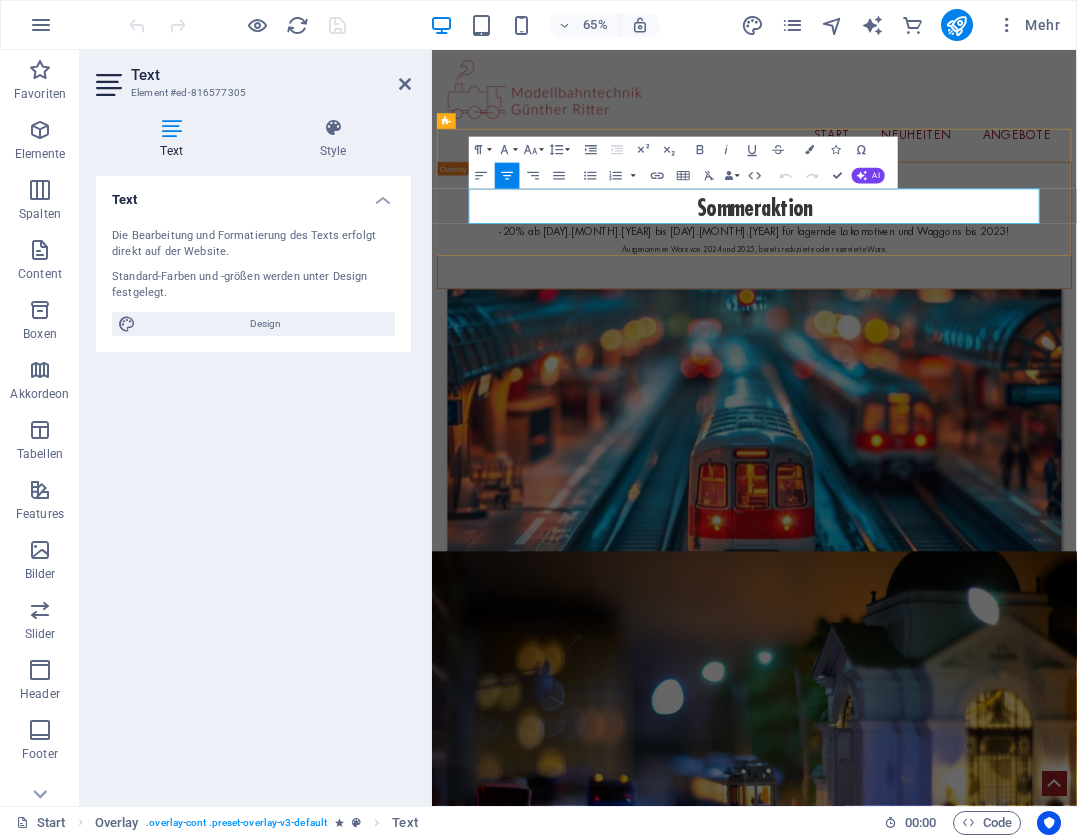 click on "-20% ab [DAY].[MONTH].[YEAR] bis [DAY].[MONTH].[YEAR] für lagernde Lokomotiven und Waggons bis 2023!" at bounding box center [928, 328] 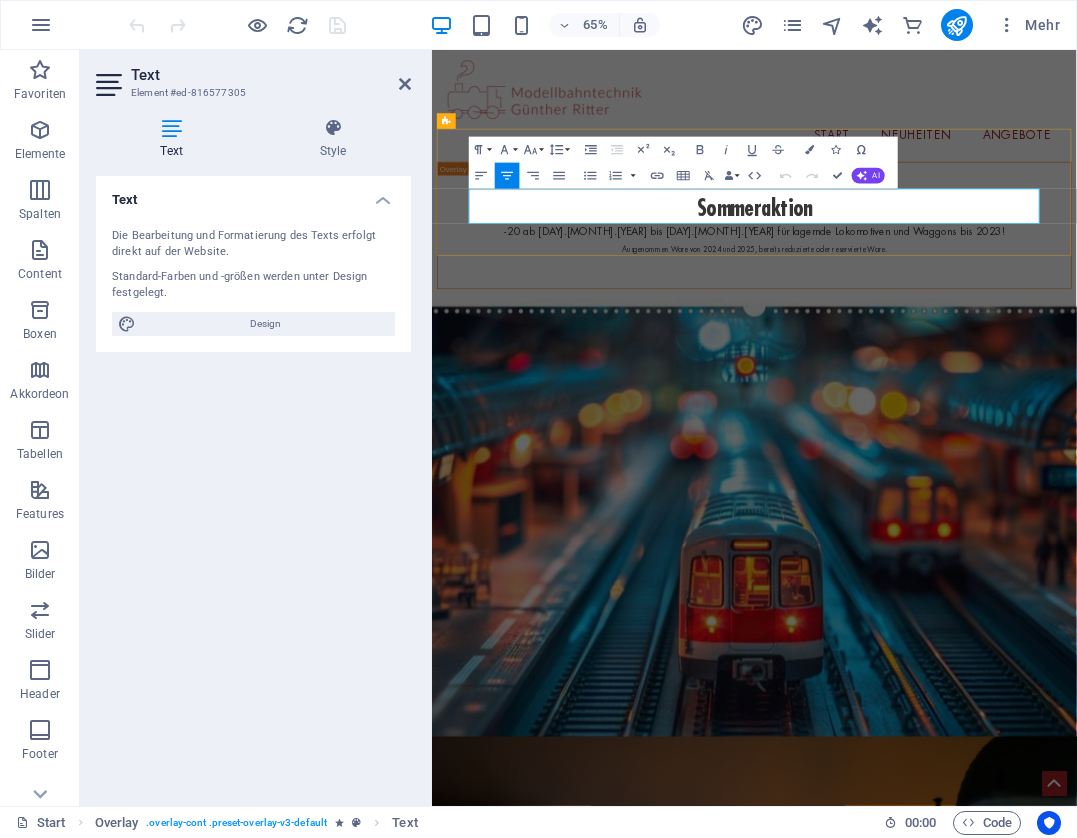 type 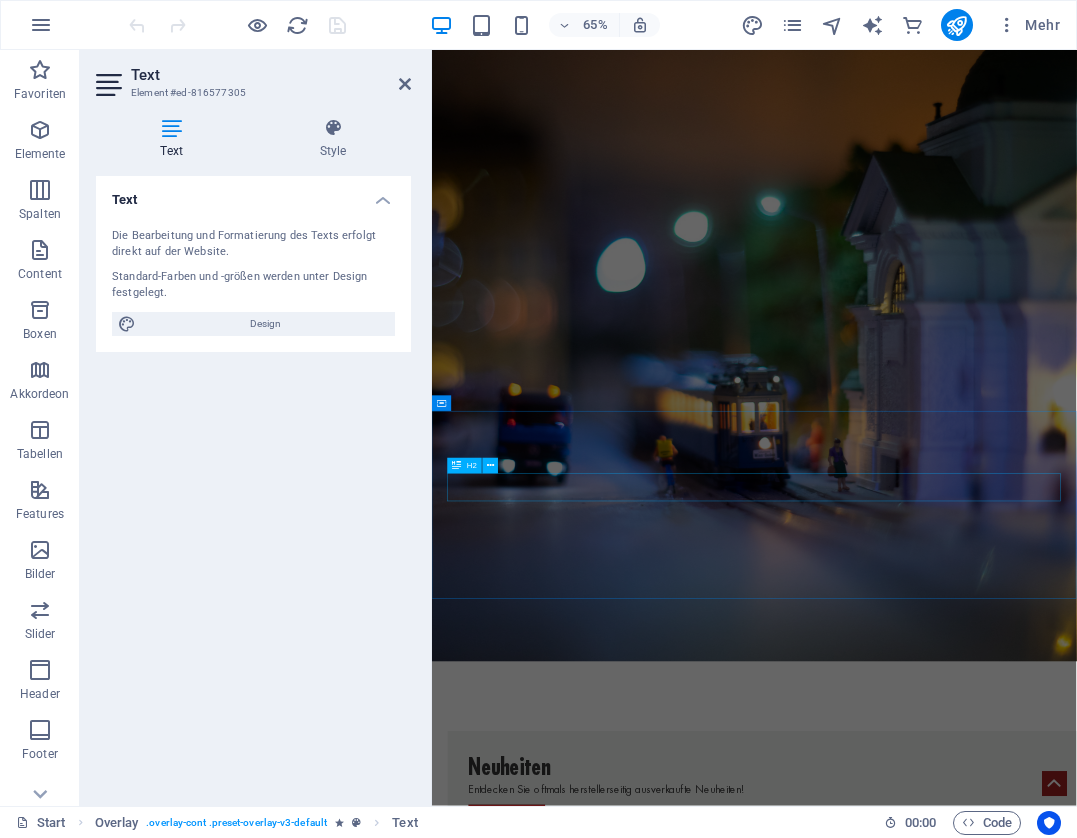 scroll, scrollTop: 1523, scrollLeft: 0, axis: vertical 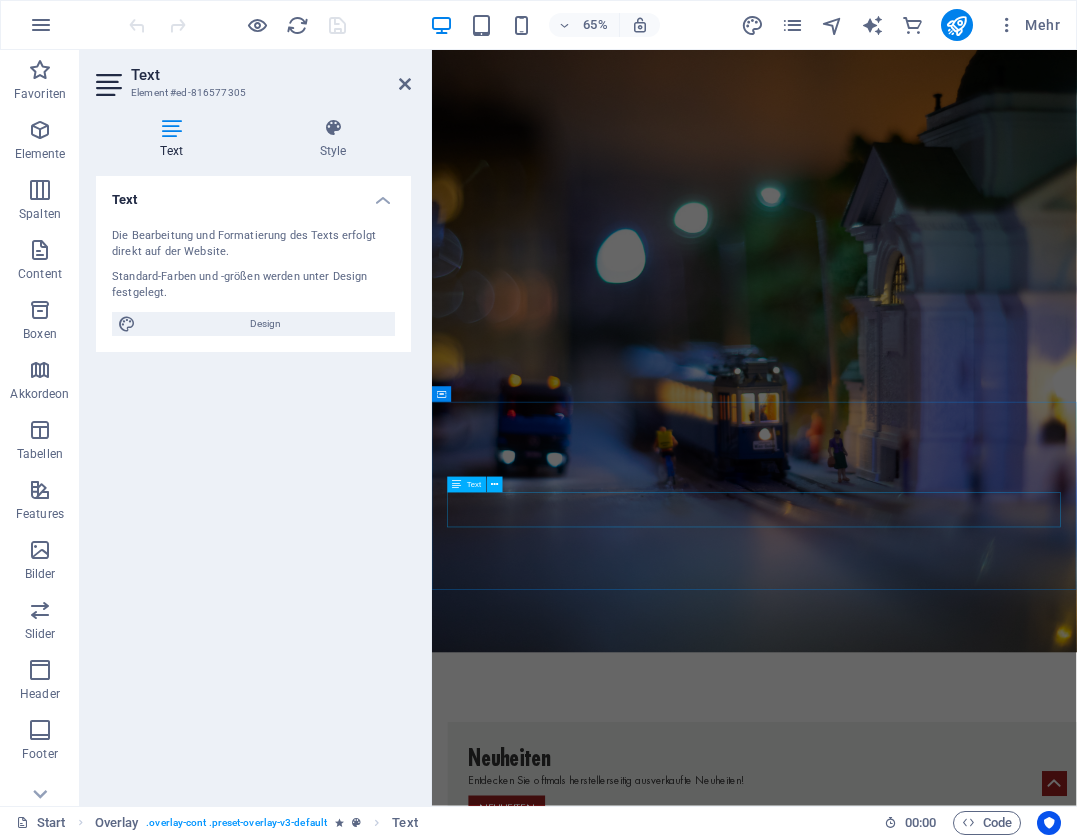 click on "-20% ab [DAY].[MONTH].[YEAR] bis [DAY].[MONTH].[YEAR] für lagernde Lokomotiven und Waggons bis 2023! Ausgenommen Ware von 2024 und 2025, bereits reduzierte oder reservierte Ware." at bounding box center (928, 2748) 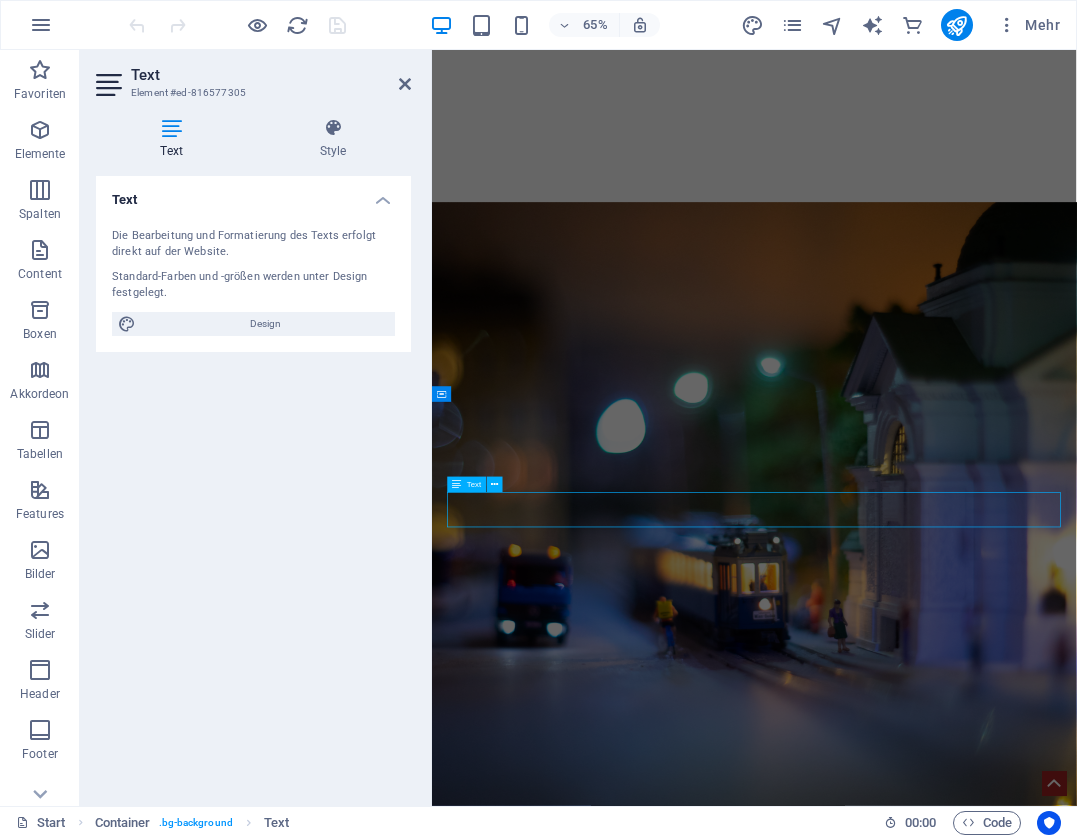 scroll, scrollTop: 1446, scrollLeft: 0, axis: vertical 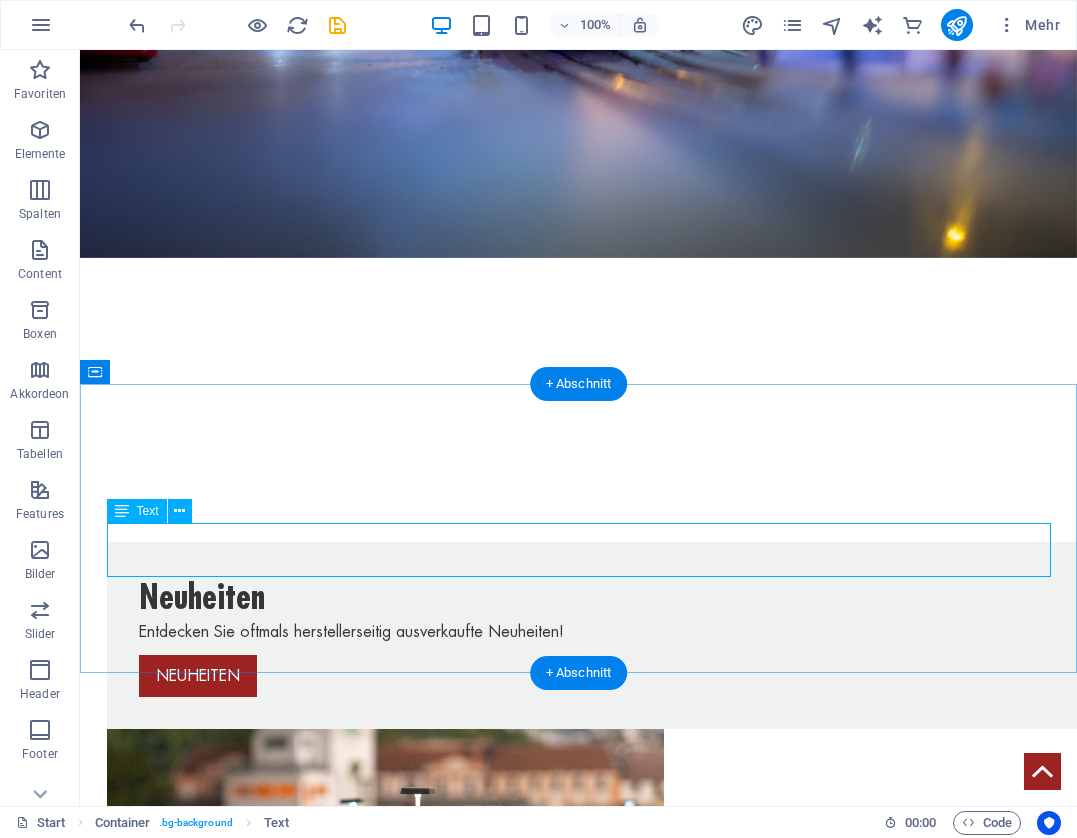 click on "-20% ab [DAY].[MONTH].[YEAR] bis [DAY].[MONTH].[YEAR] für lagernde Lokomotiven und Waggons bis 2023! Ausgenommen Ware von 2024 und 2025, bereits reduzierte oder reservierte Ware." at bounding box center (579, 2206) 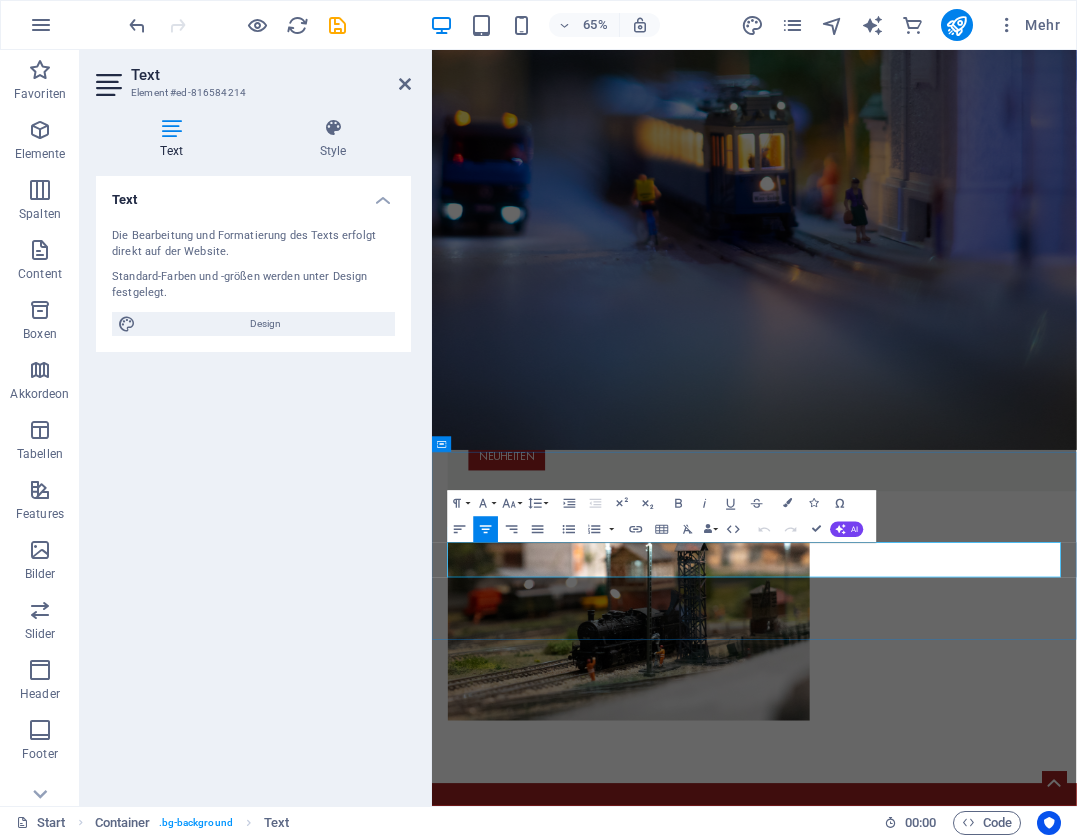 click on "-20% ab [DAY].[MONTH].[YEAR] bis [DAY].[MONTH].[YEAR] für lagernde Lokomotiven und Waggons bis 2023!" at bounding box center [928, 2192] 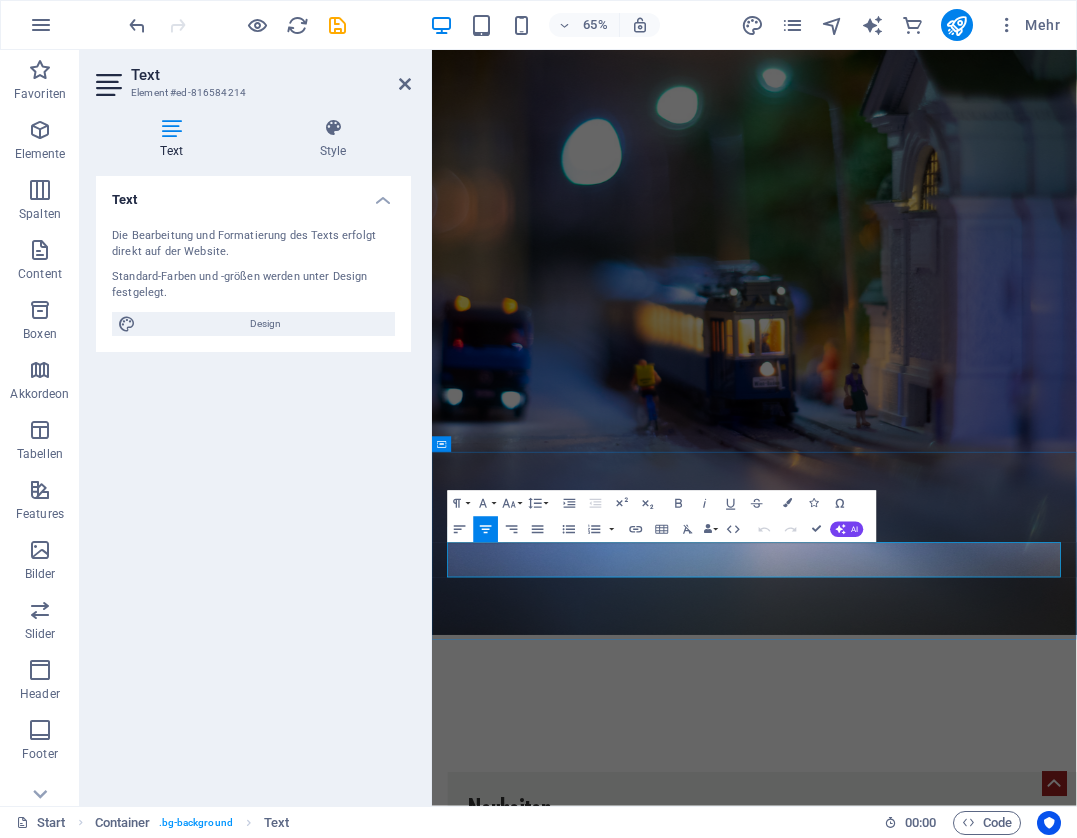 type 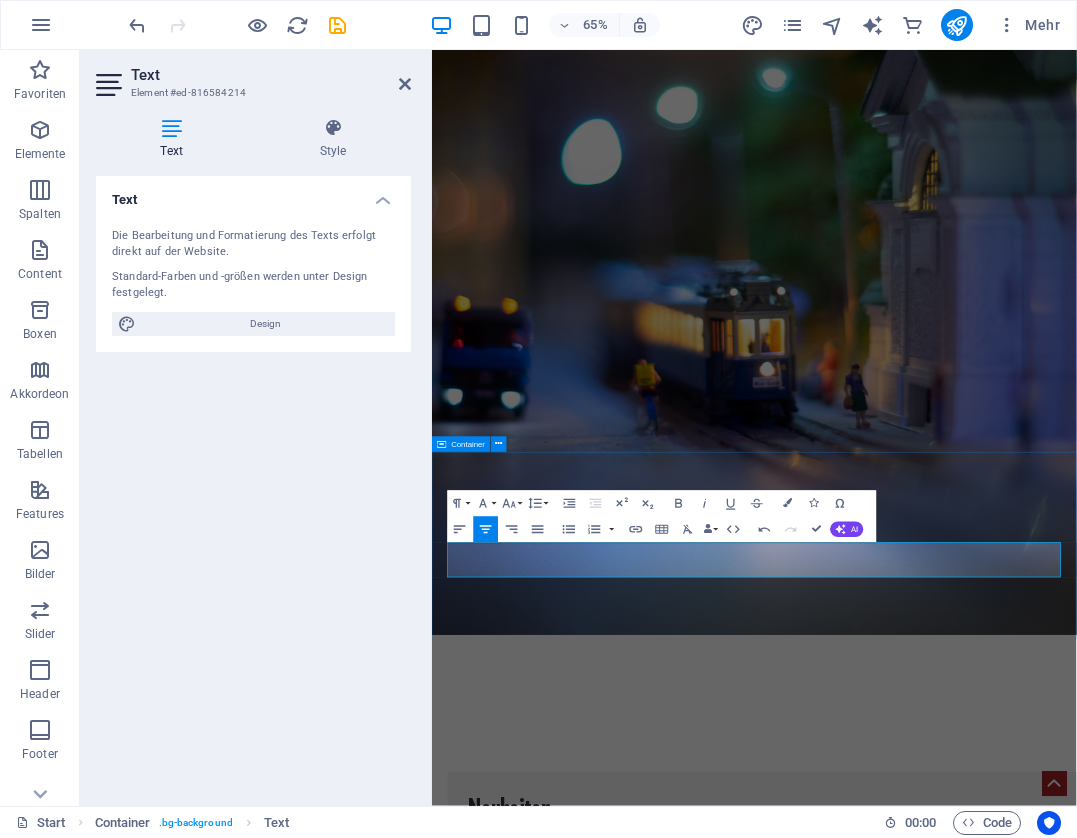 click on "Sommeraktion -20% ab [DAY].[MONTH].[YEAR] bis [DAY].[MONTH].[YEAR] für lagernde Lokomotiven und Waggons bis 2023! Ausgenommen Ware von 2024 und 2025, bereits reduzierte oder reservierte Ware." at bounding box center [928, 2803] 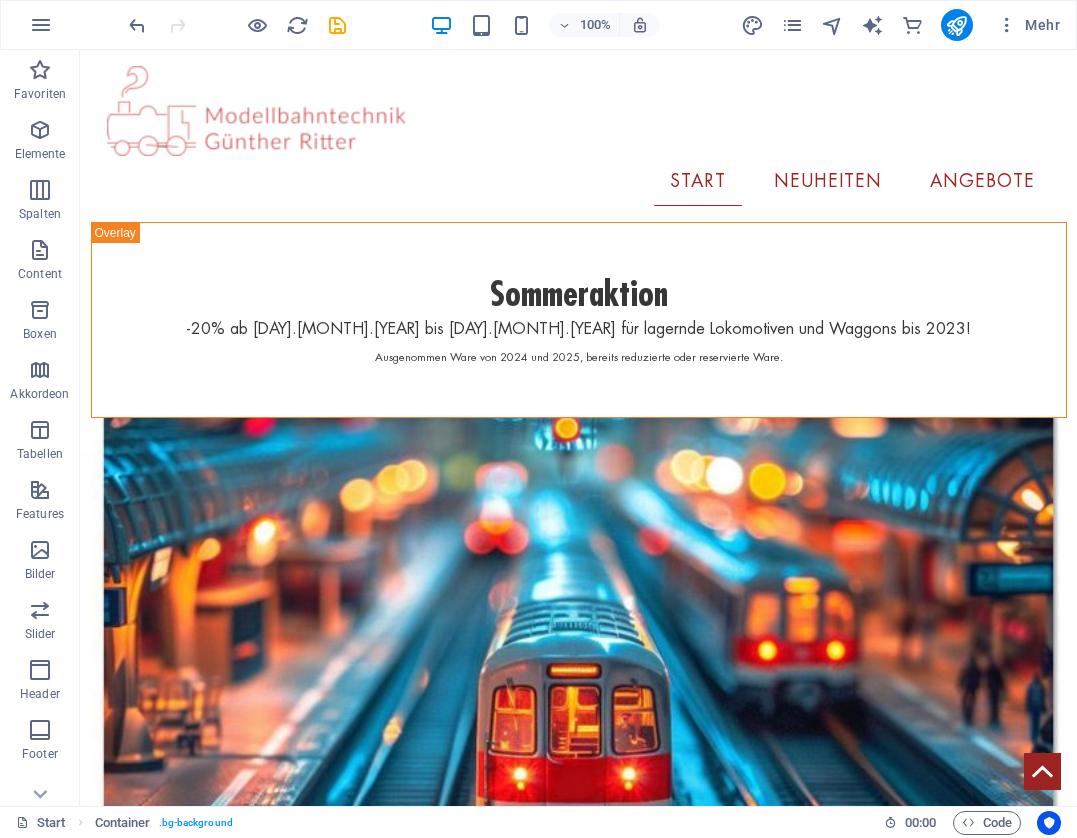 scroll, scrollTop: 0, scrollLeft: 0, axis: both 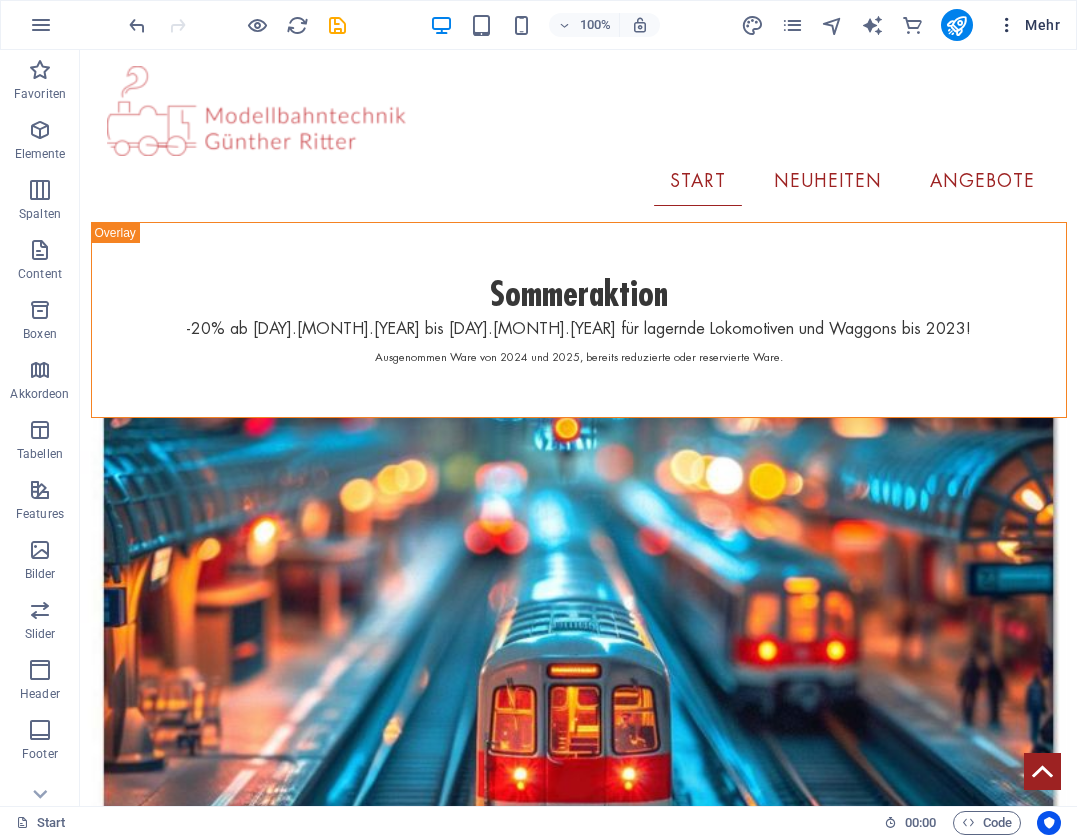 click on "Mehr" at bounding box center (1028, 25) 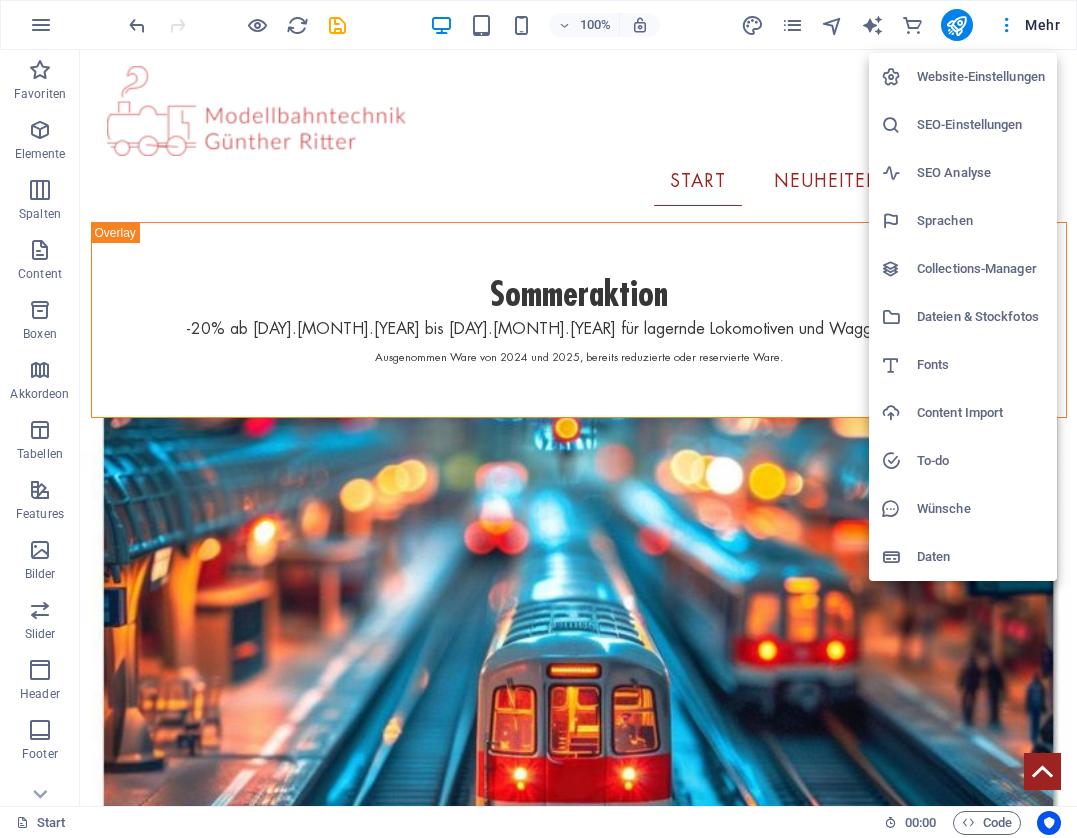 click on "Collections-Manager" at bounding box center [981, 269] 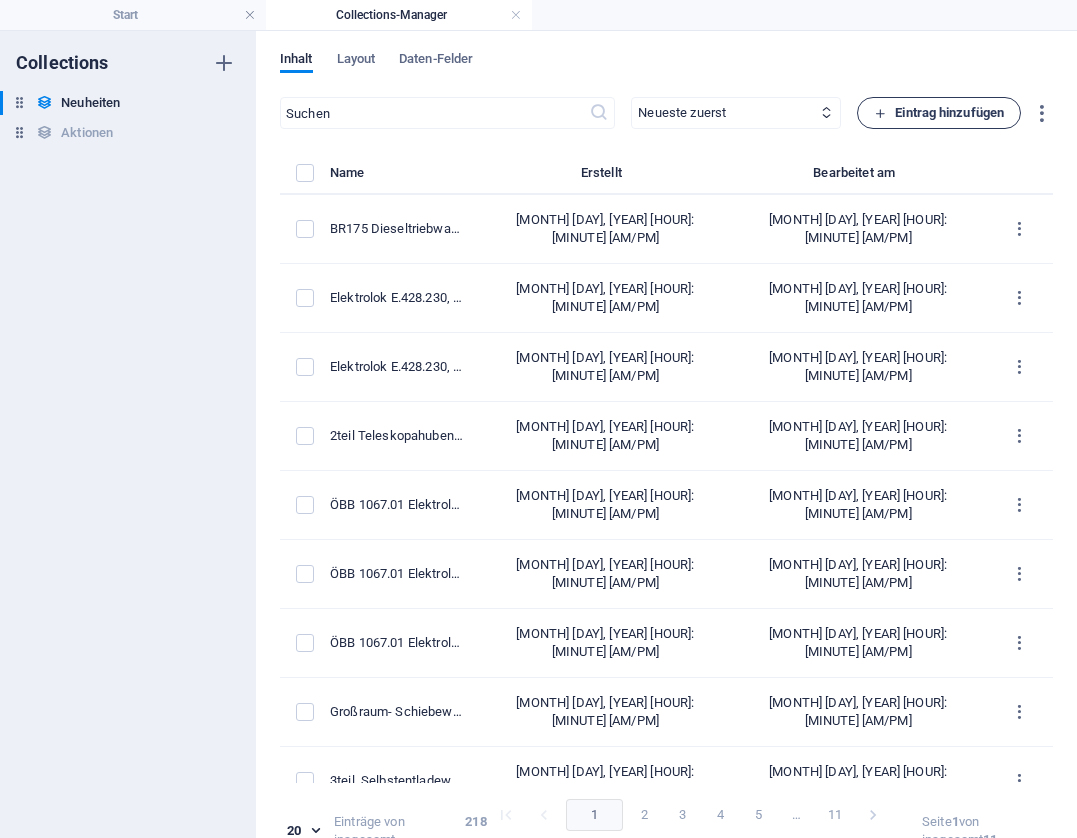 click on "Eintrag hinzufügen" at bounding box center (939, 113) 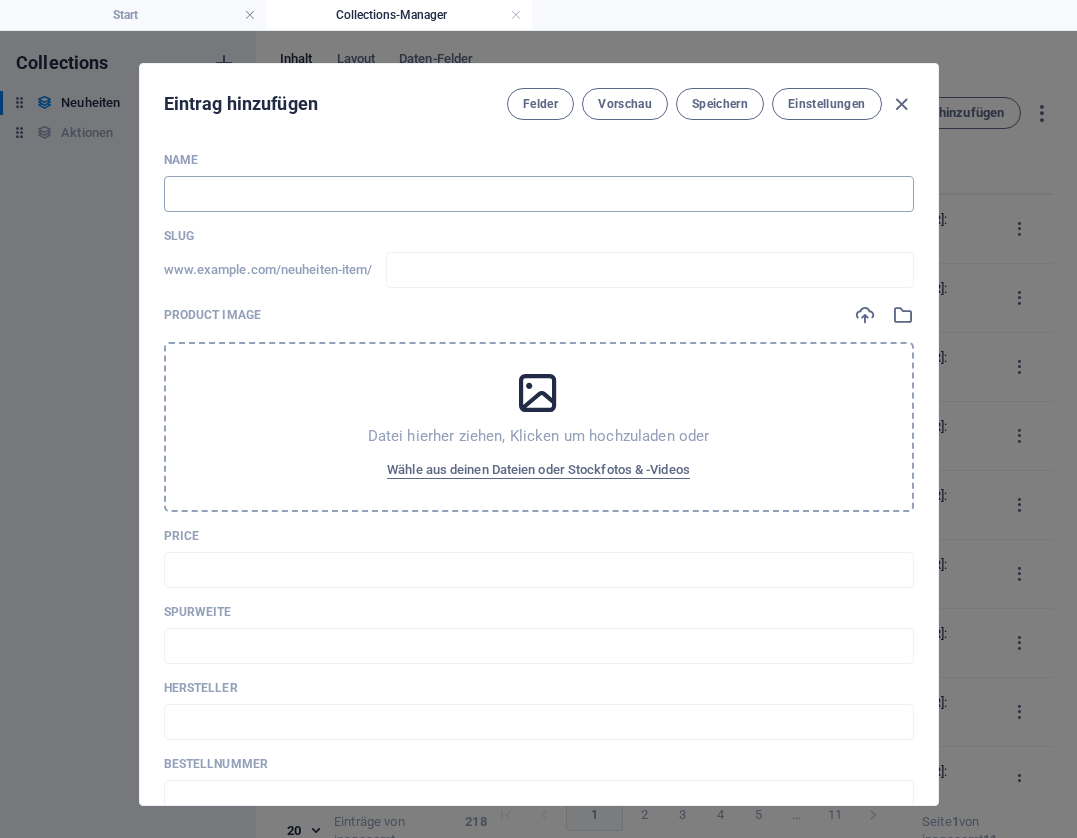 click at bounding box center [539, 194] 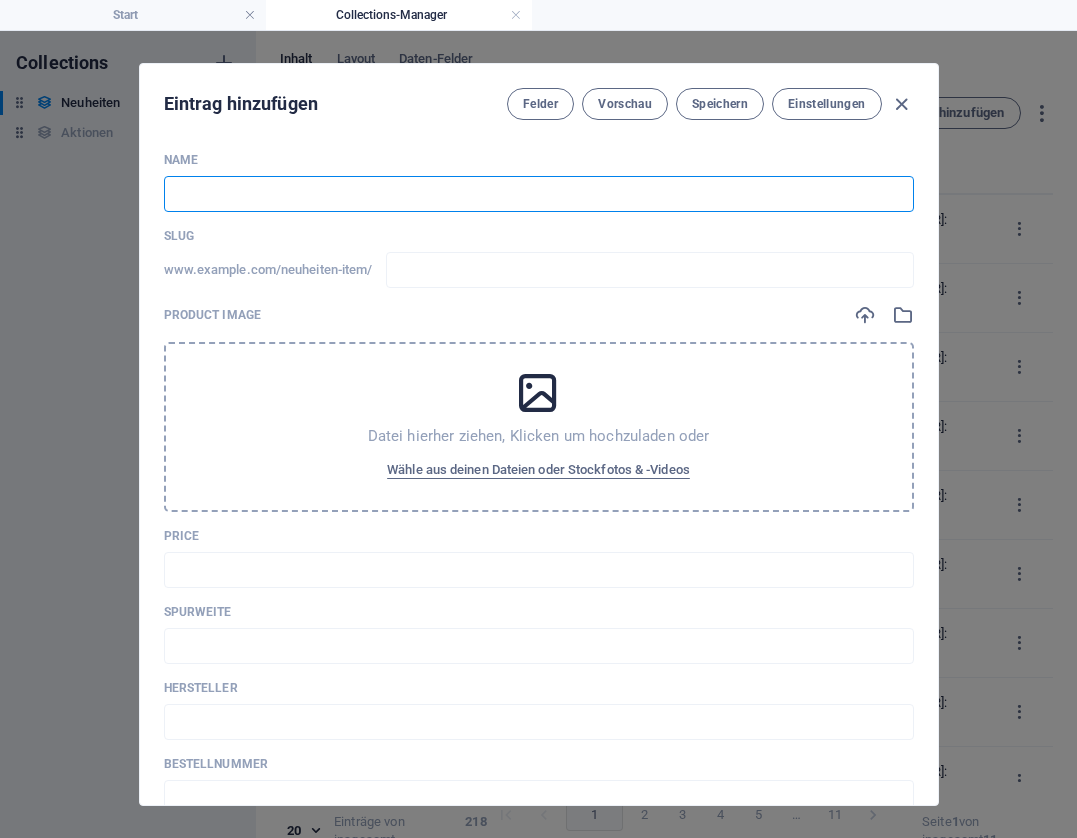 paste on "ÖBB 1020 012-9, Sound" 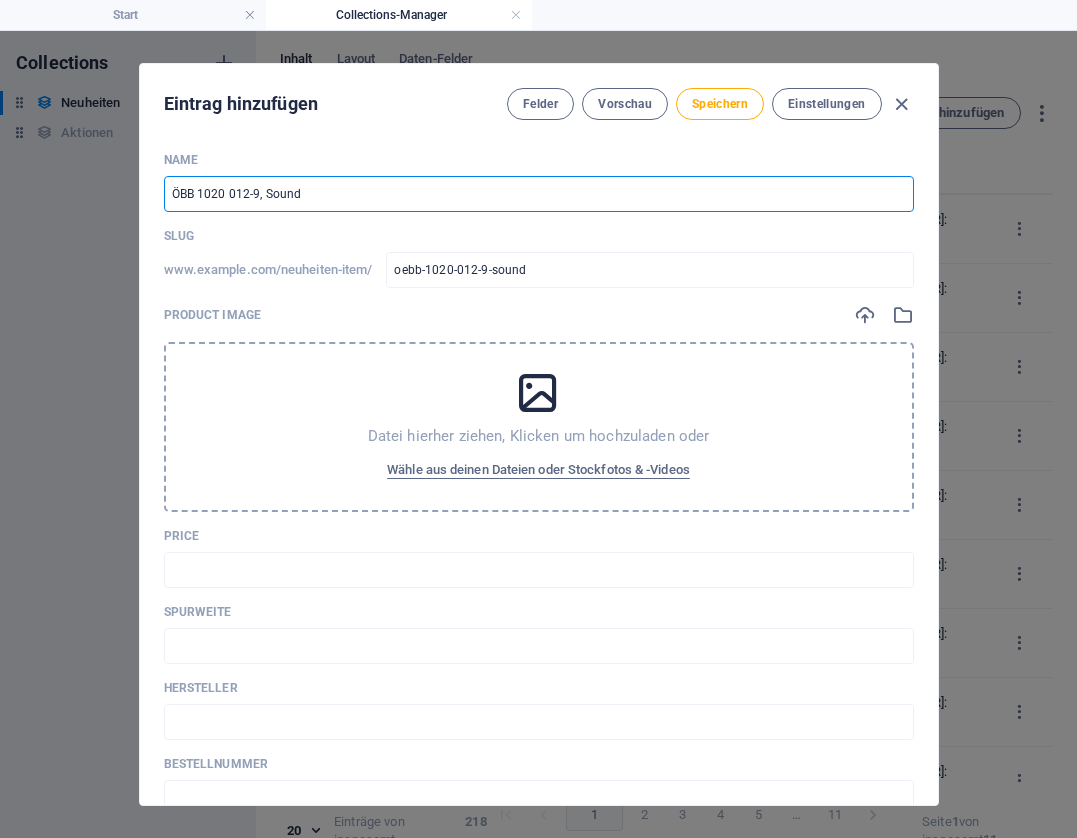 click on "ÖBB 1020 012-9, Sound" at bounding box center [539, 194] 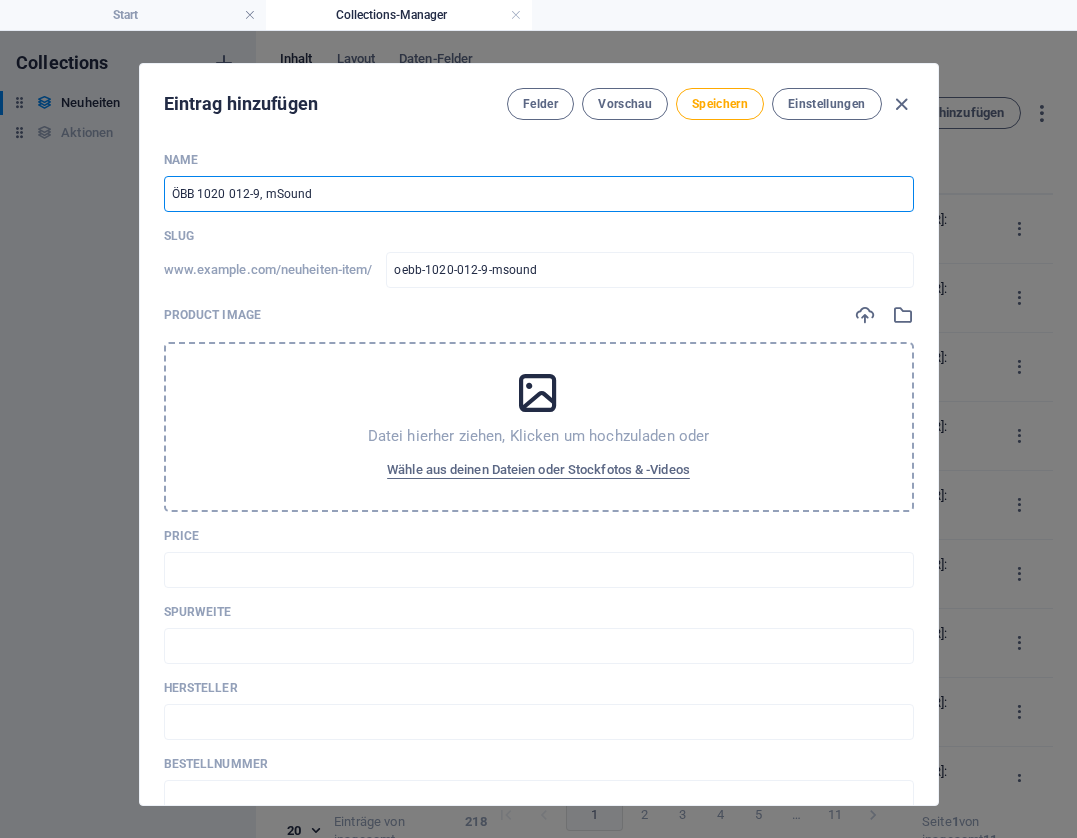 type on "ÖBB 1020 012-9, miSound" 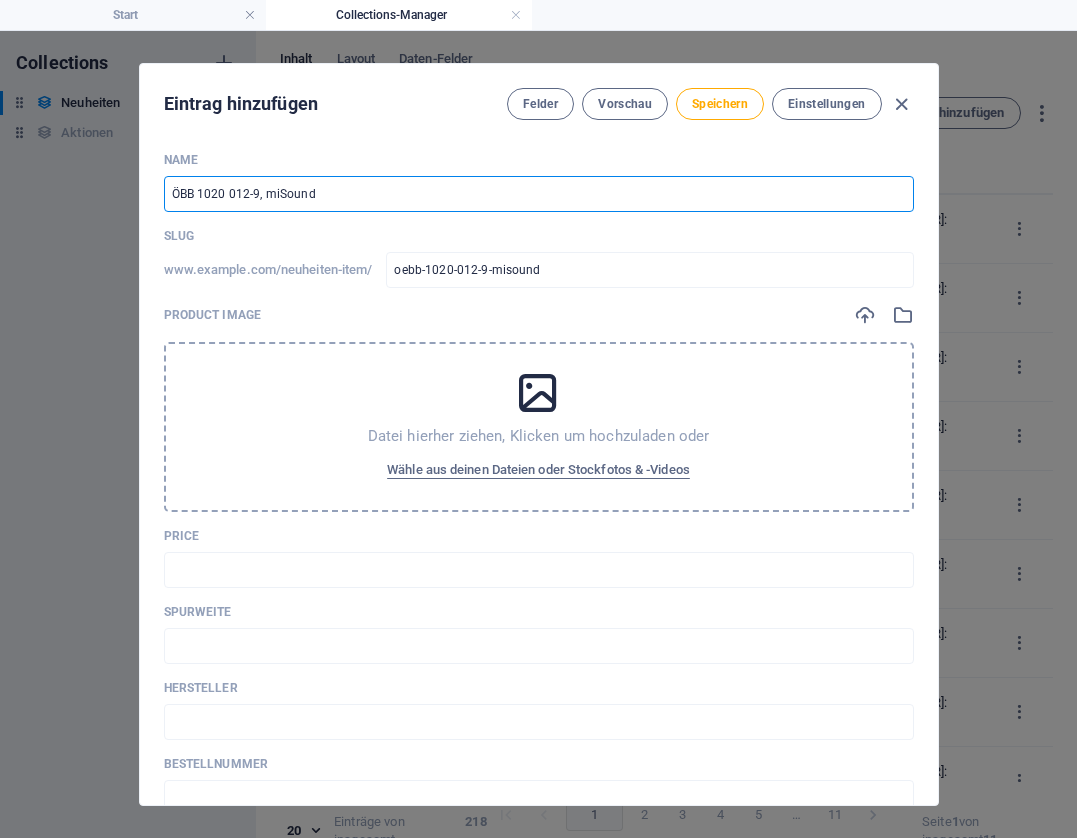 type on "ÖBB 1020 012-9, mitSound" 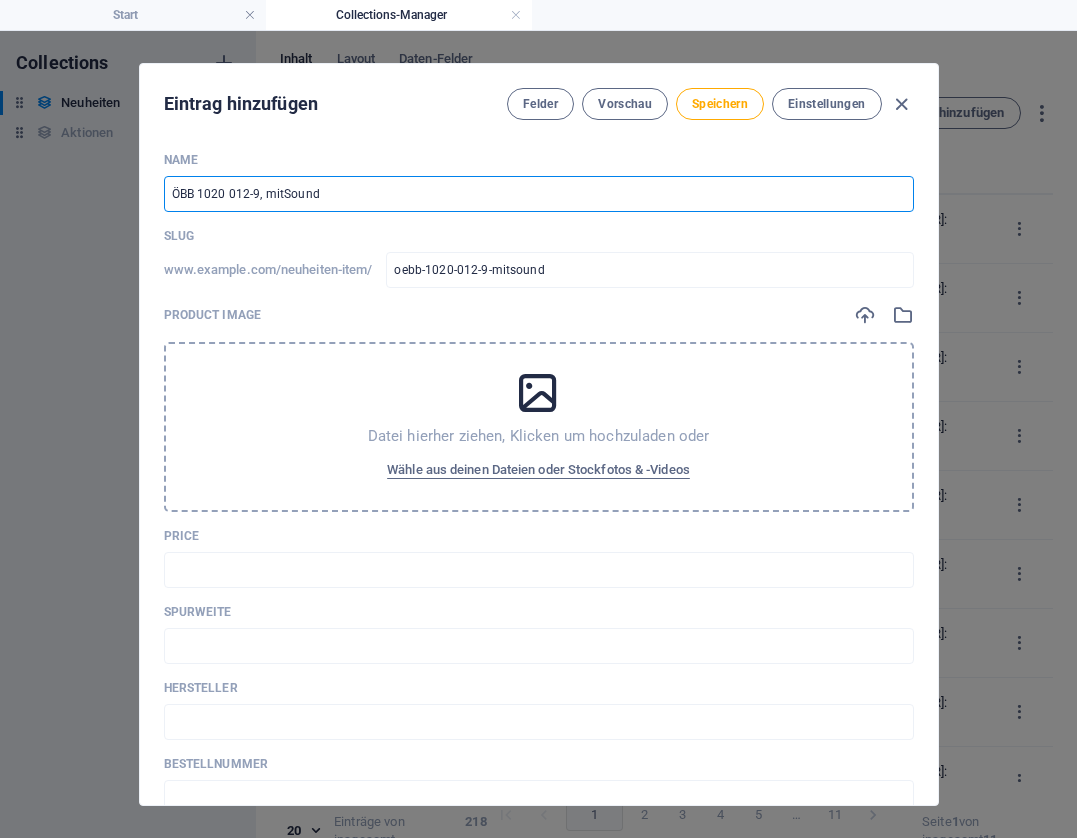 type on "ÖBB 1020 012-9, mit Sound" 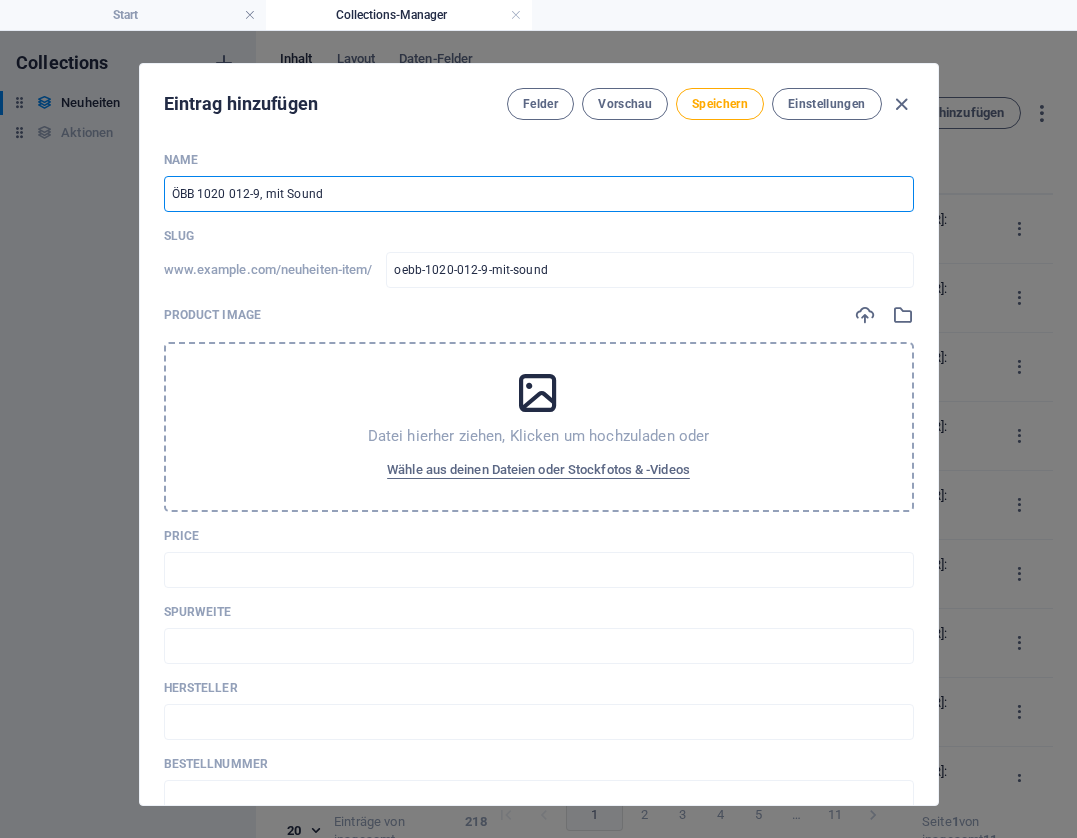 type on "ÖBB 1020 012-9, mit Sound" 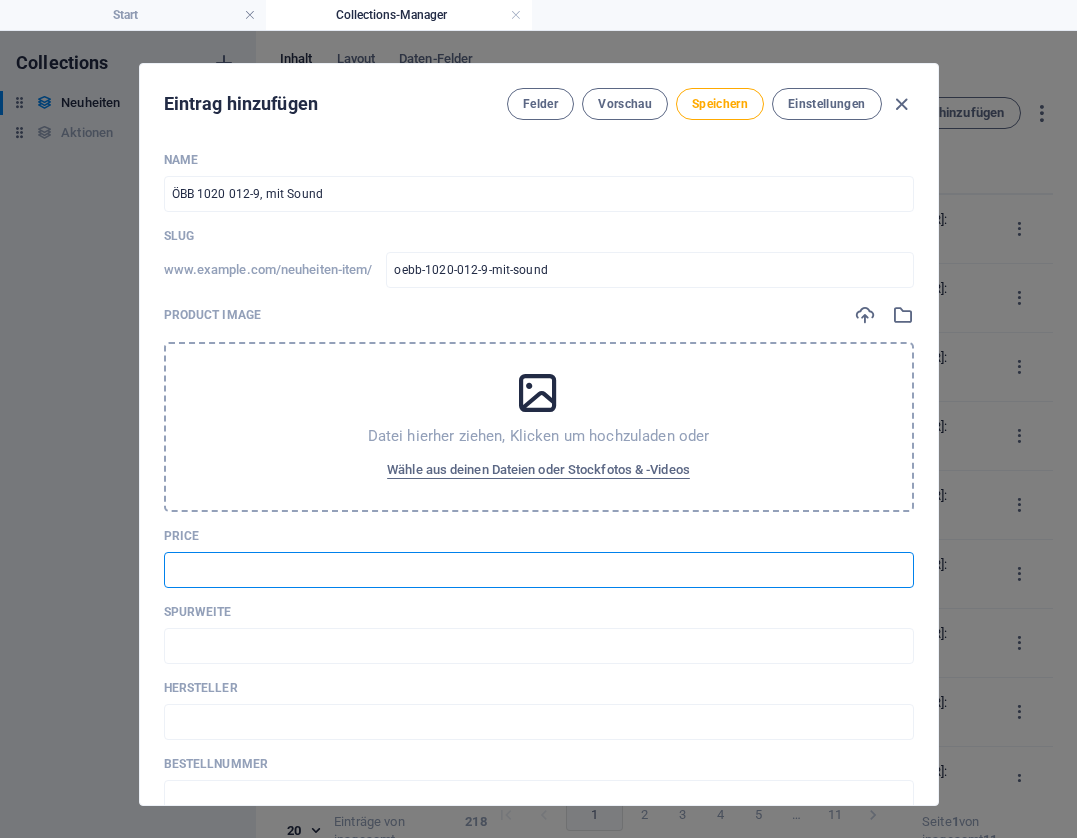 paste on "€341,90" 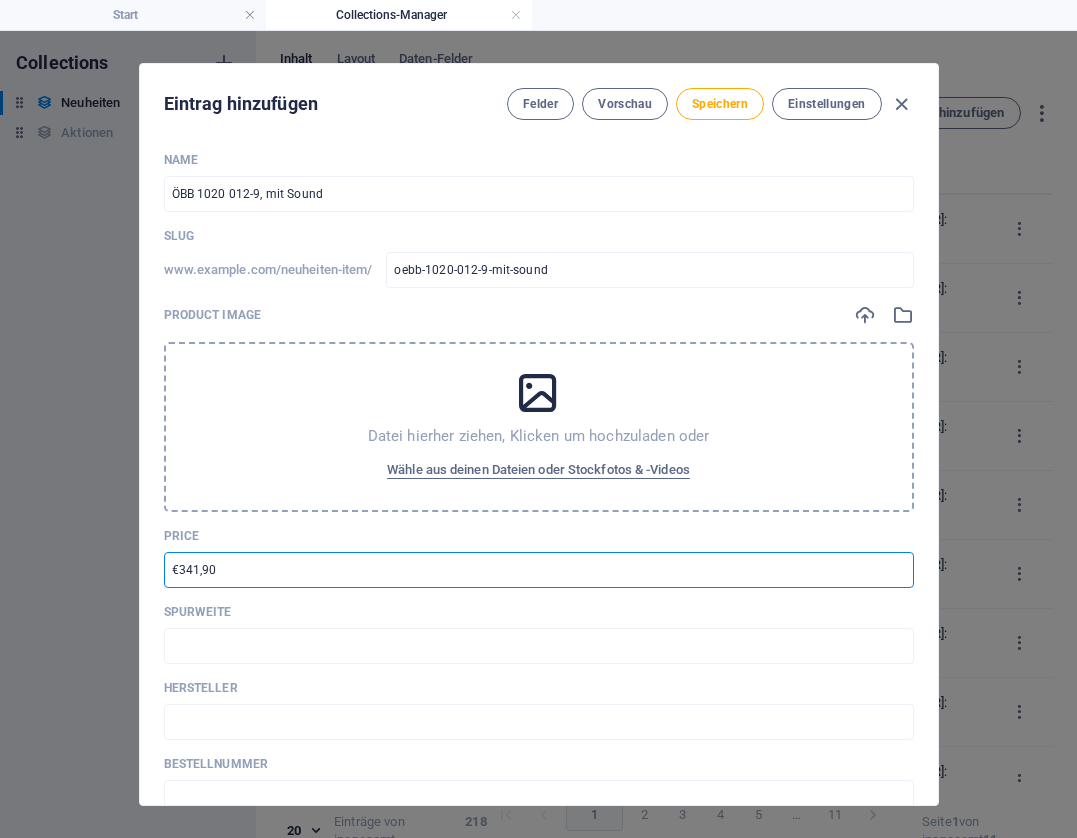 click on "€341,90" at bounding box center (539, 570) 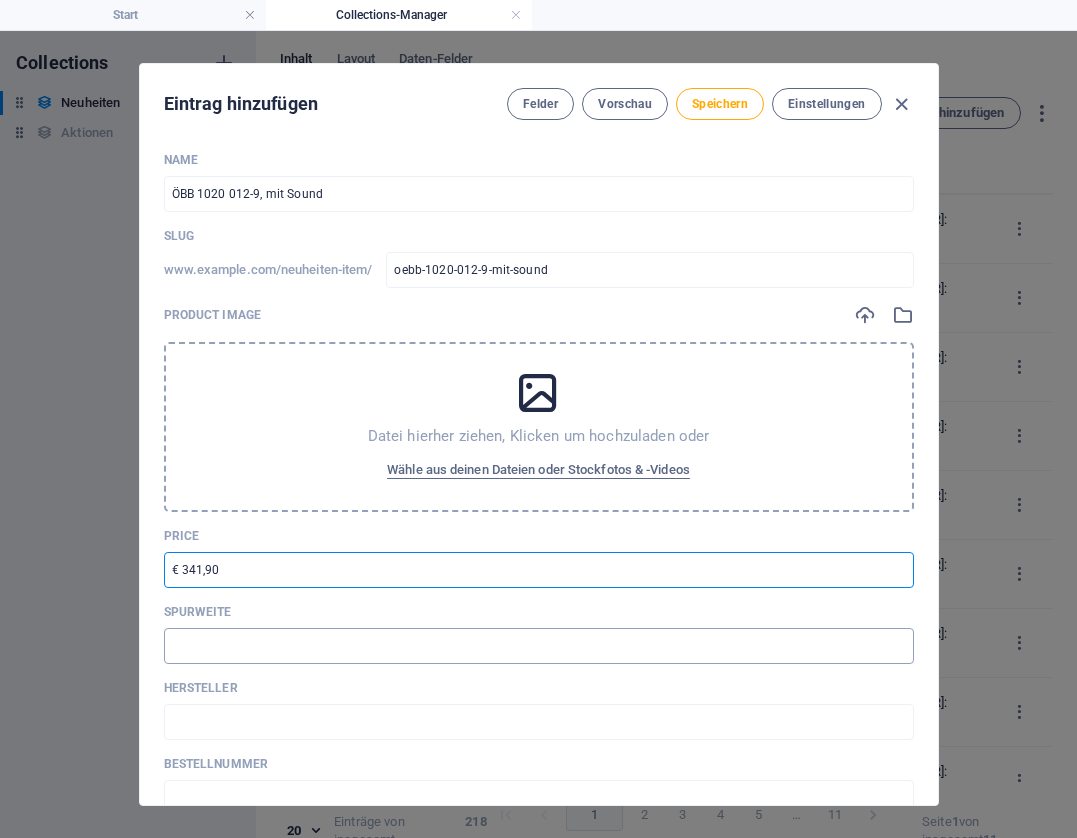 type on "€ 341,90" 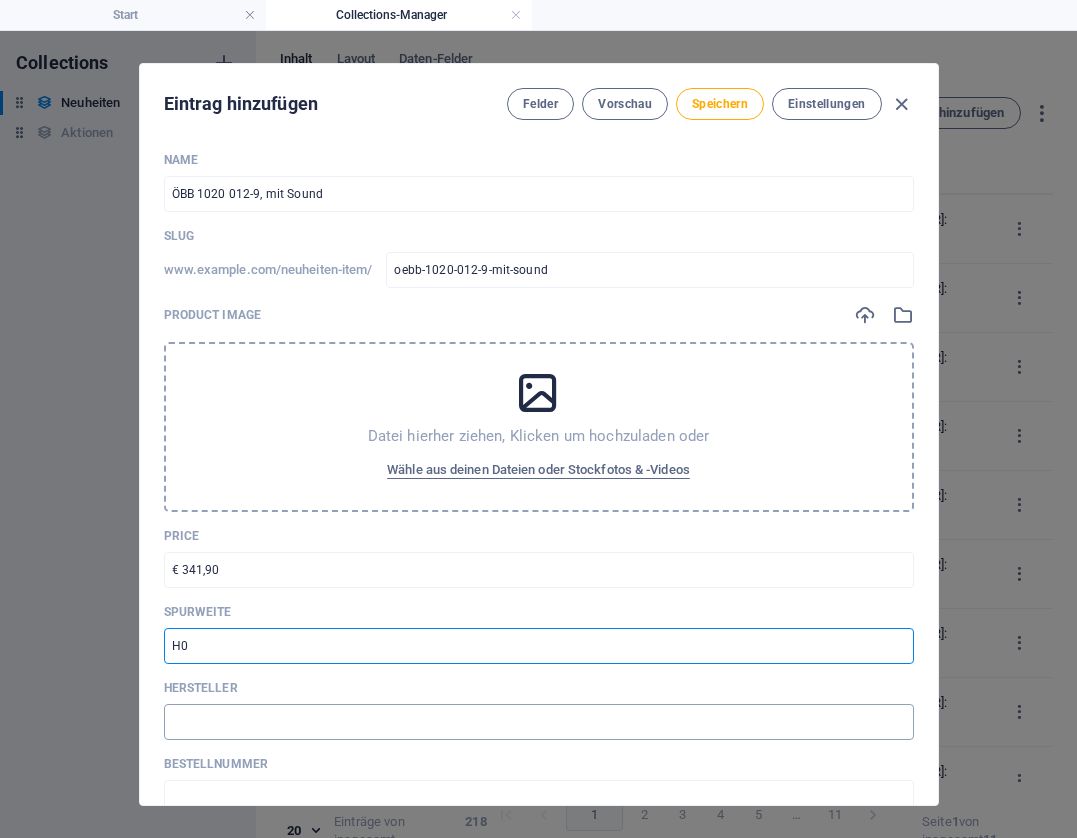 type on "H0" 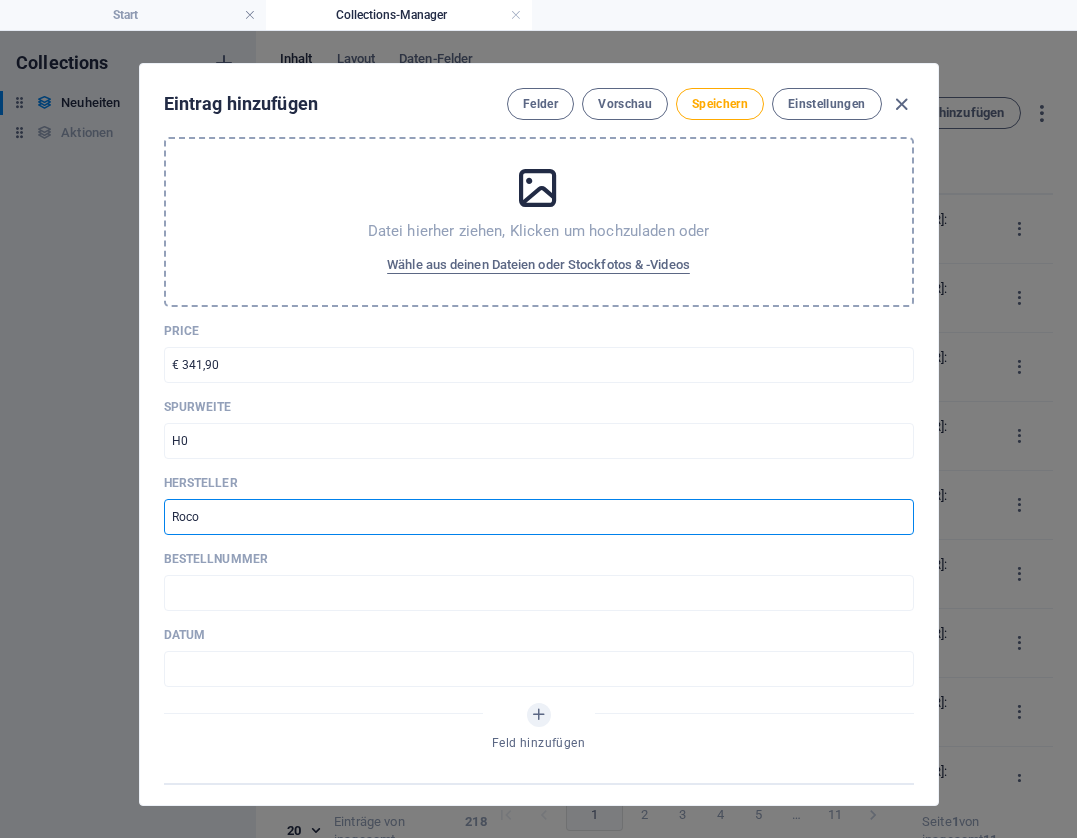 scroll, scrollTop: 211, scrollLeft: 0, axis: vertical 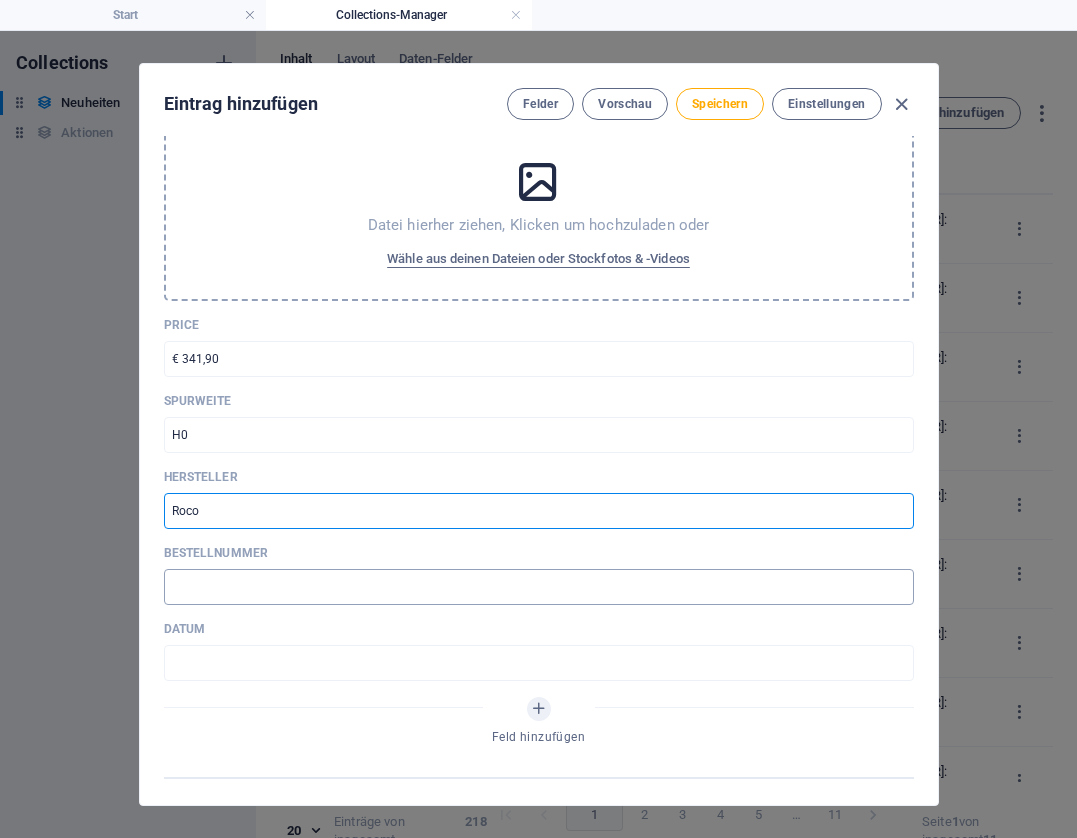 type on "Roco" 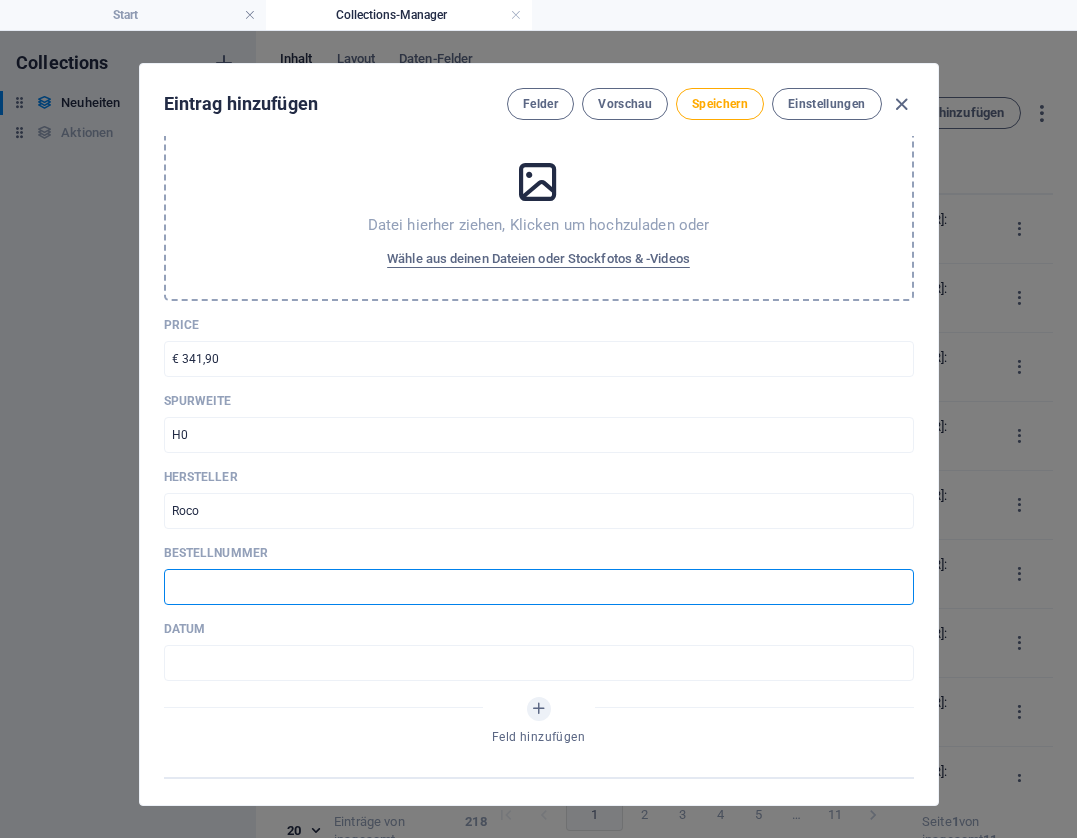 paste on "[NUMBER]" 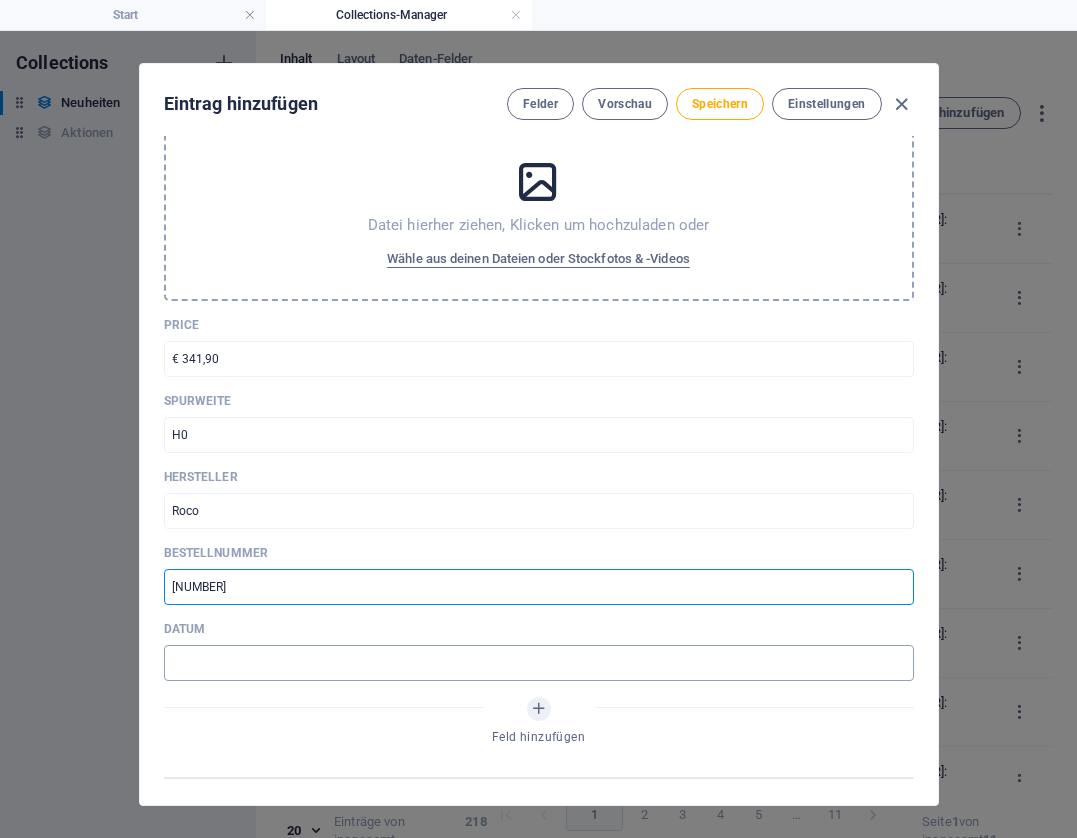 type on "[NUMBER]" 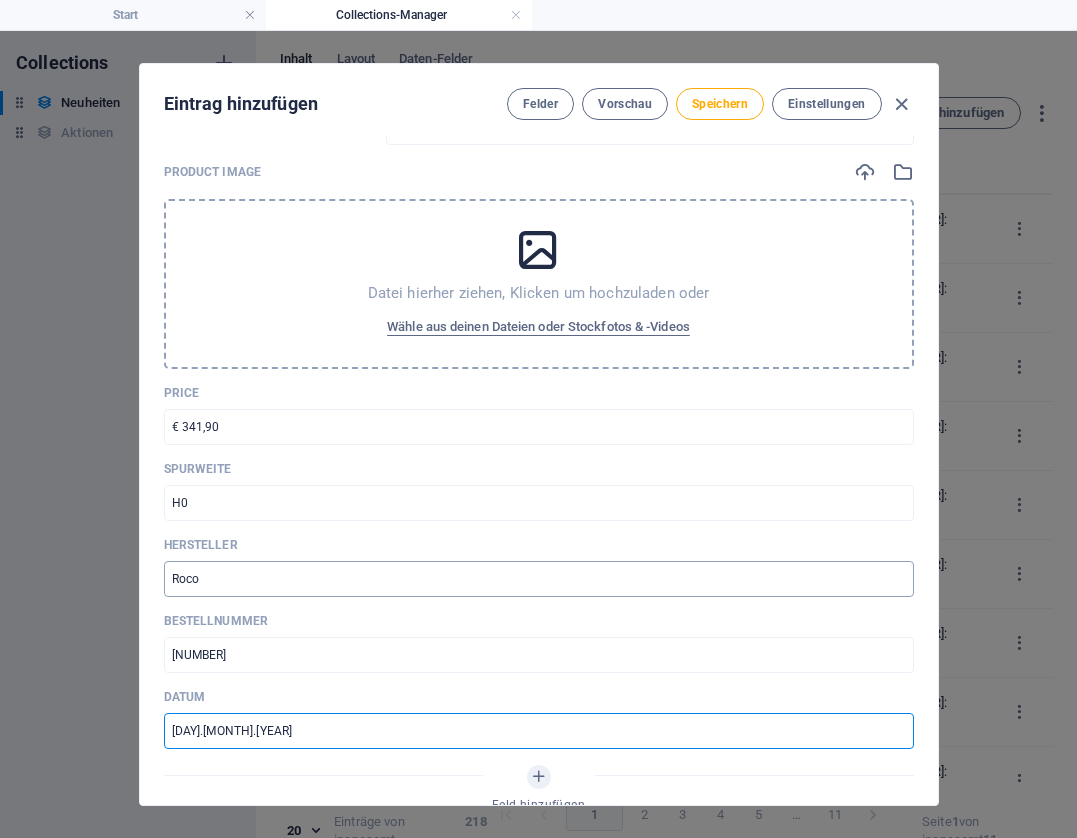 scroll, scrollTop: 128, scrollLeft: 0, axis: vertical 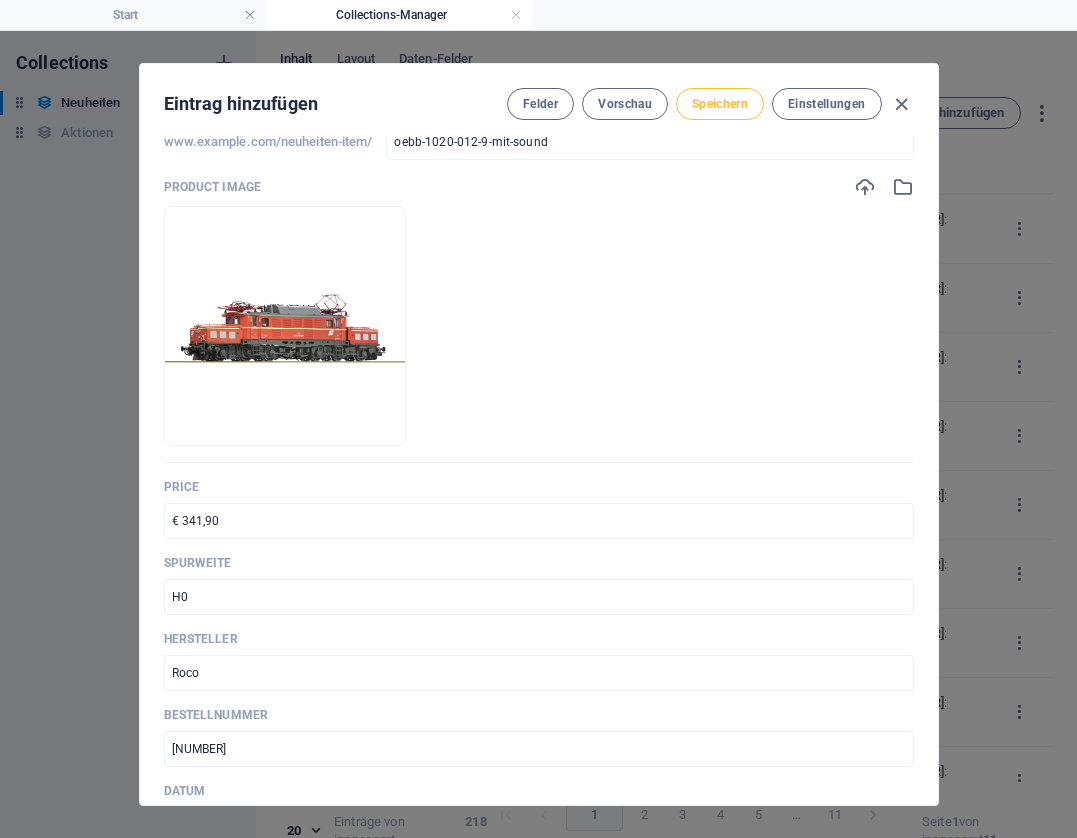 type on "[DAY].[MONTH].[YEAR]" 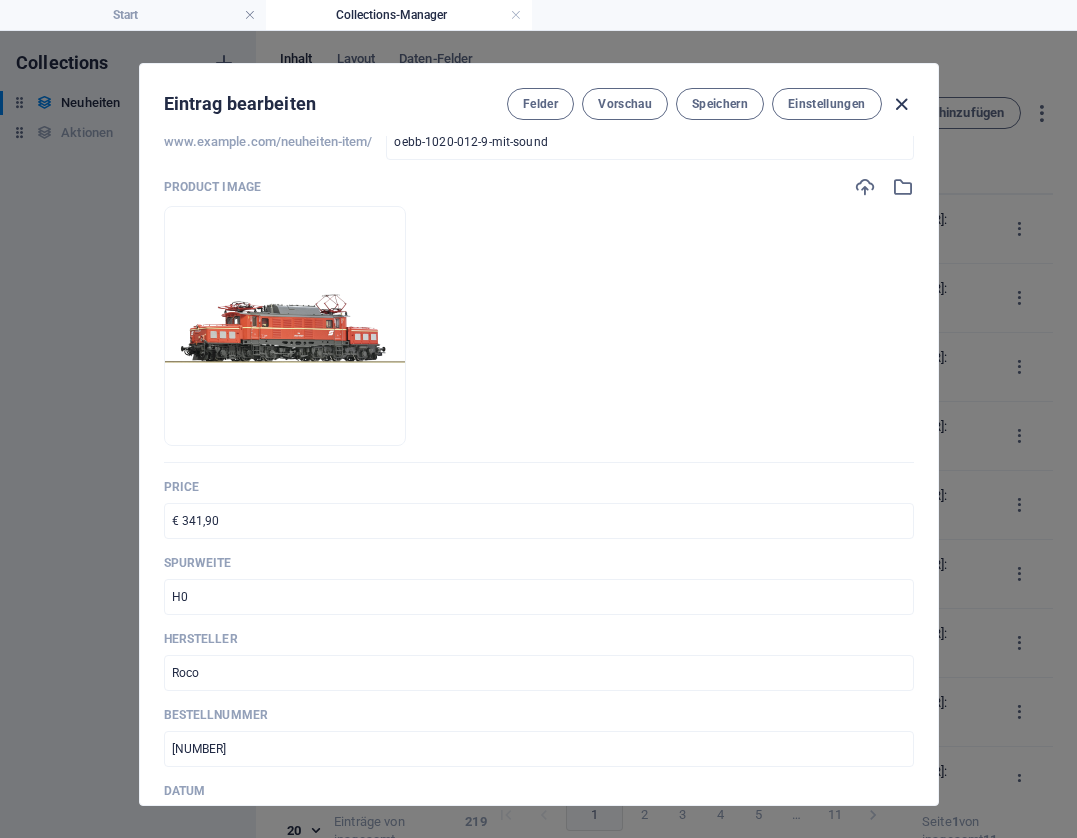 click at bounding box center (901, 104) 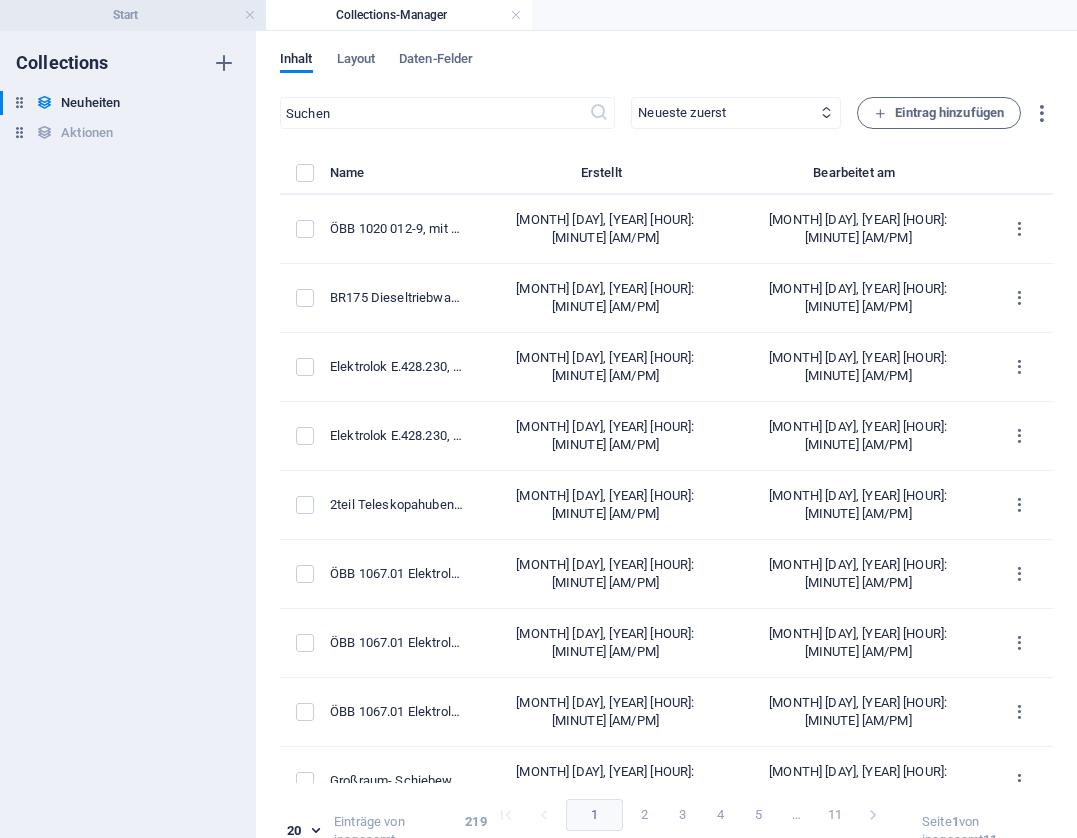 click on "Start" at bounding box center (133, 15) 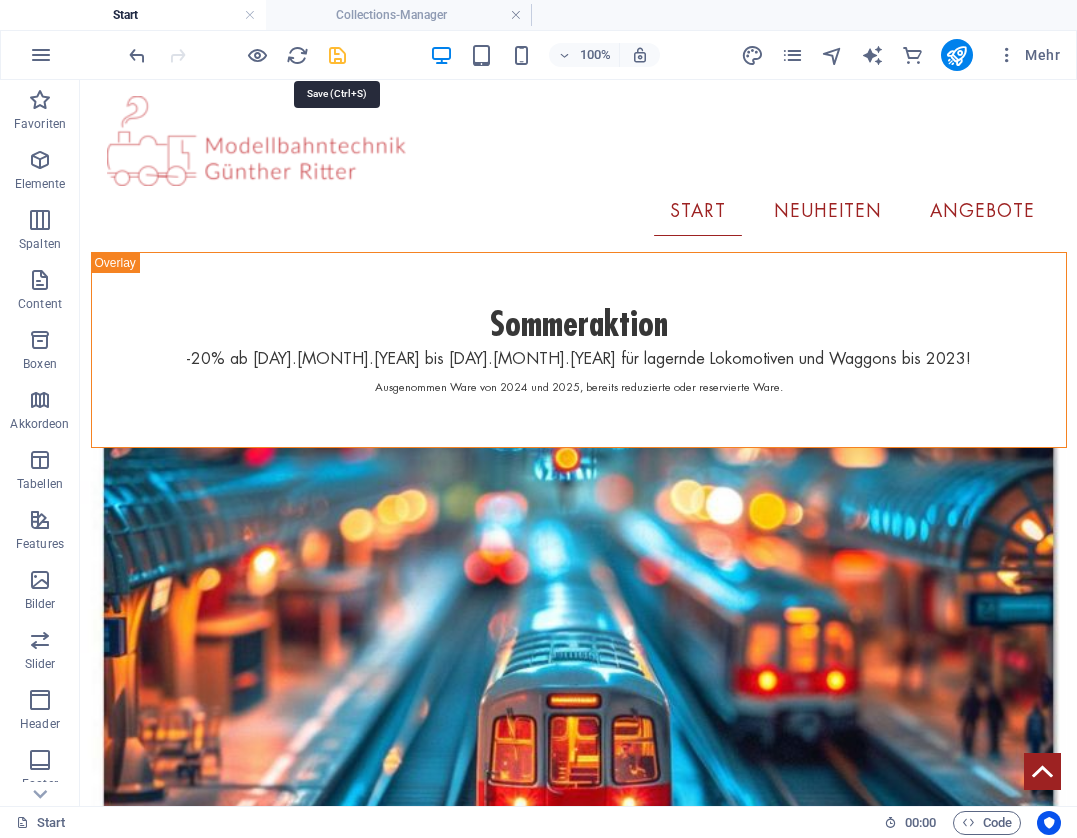 click at bounding box center (337, 55) 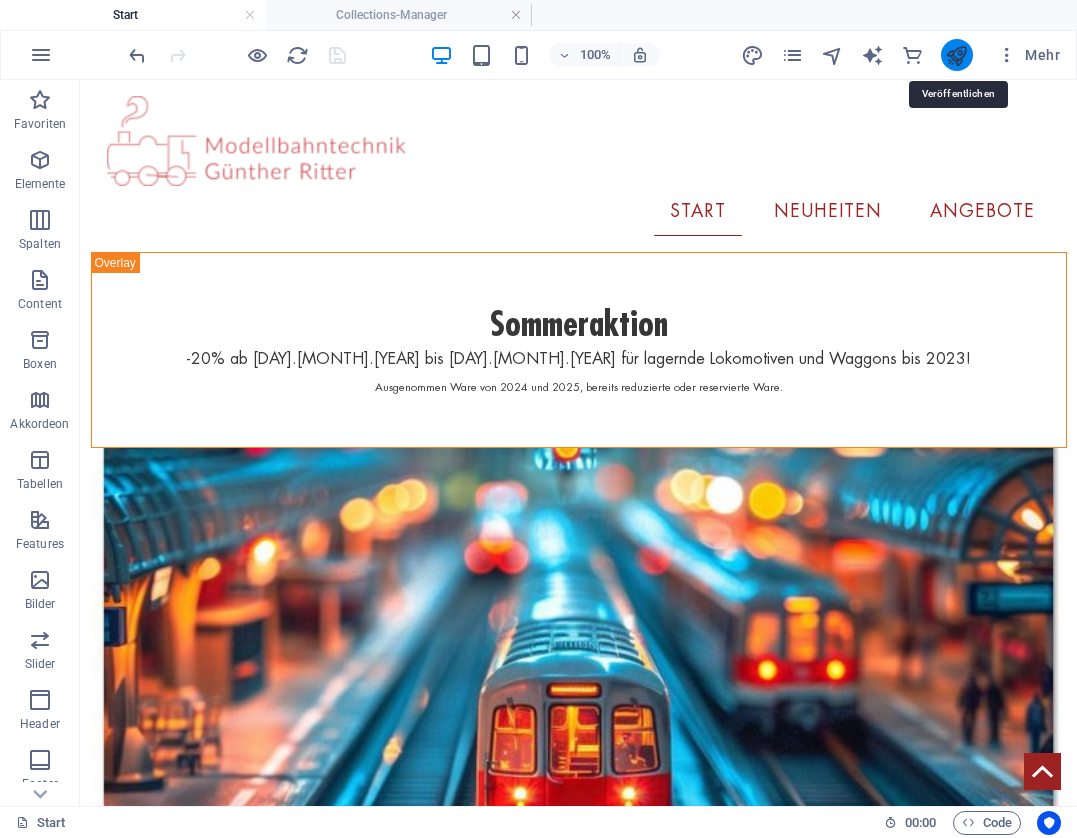 click at bounding box center [956, 55] 